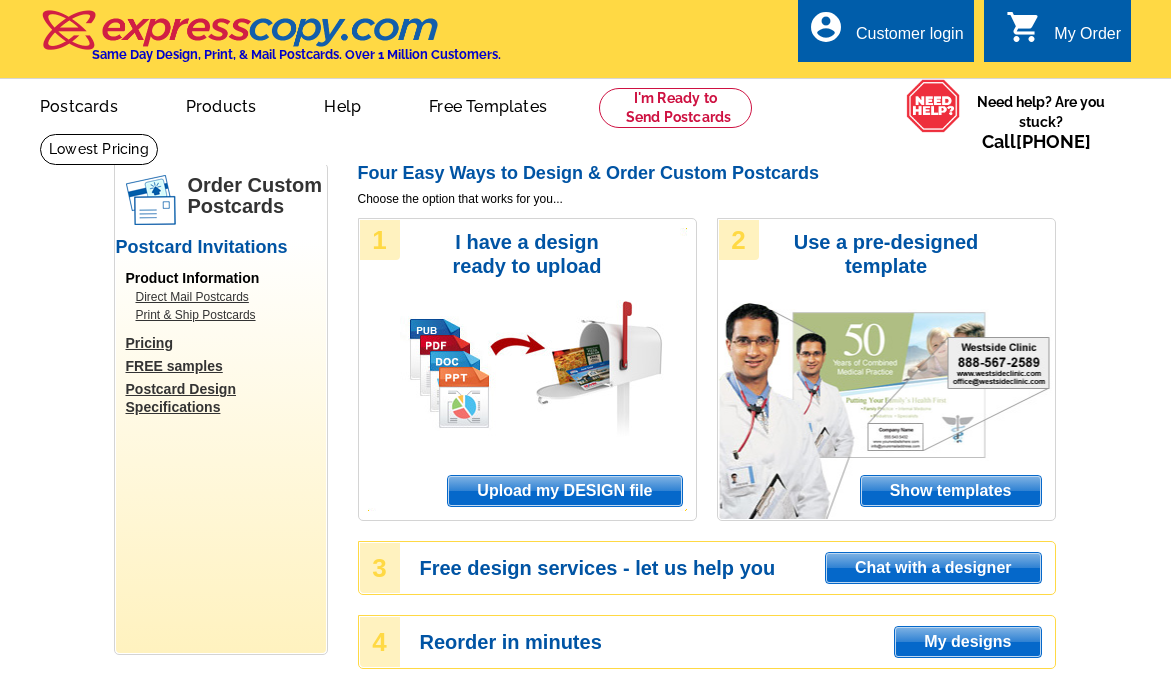 scroll, scrollTop: 0, scrollLeft: 0, axis: both 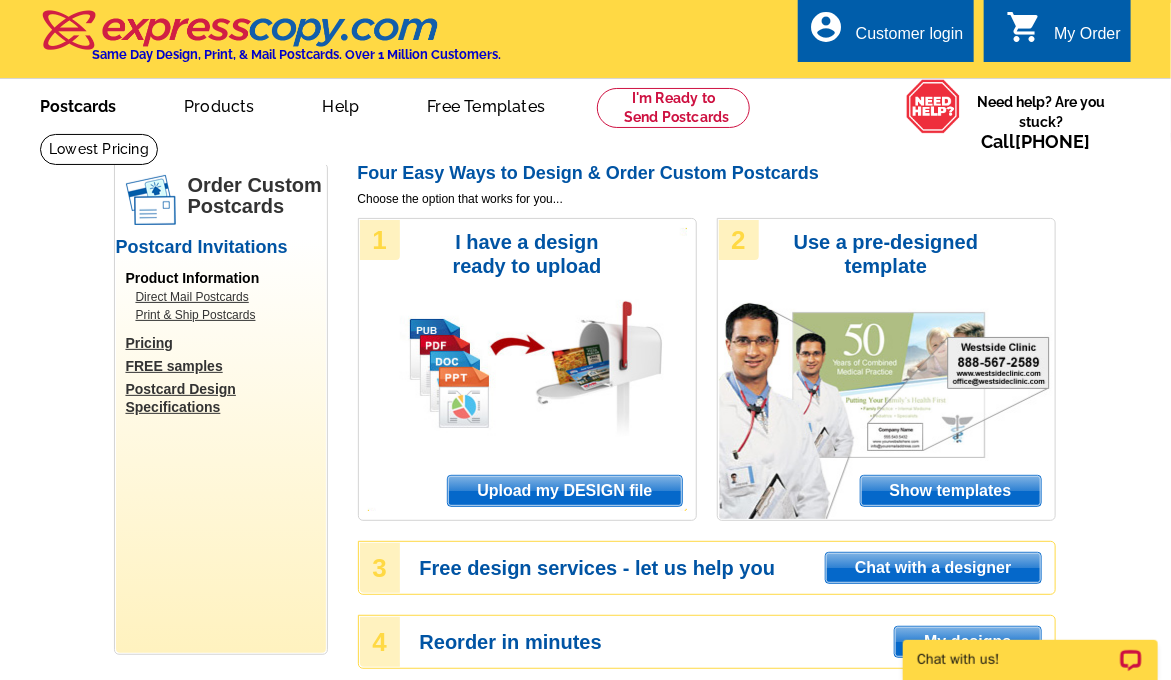 click on "Postcards" at bounding box center (78, 104) 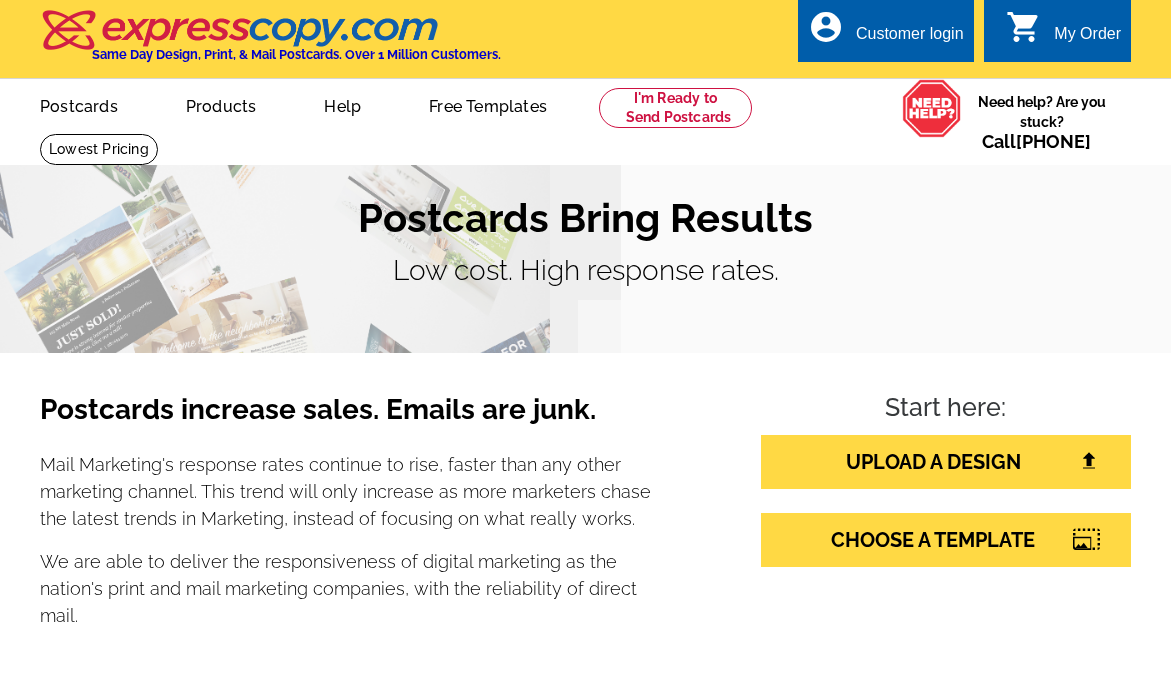 scroll, scrollTop: 0, scrollLeft: 0, axis: both 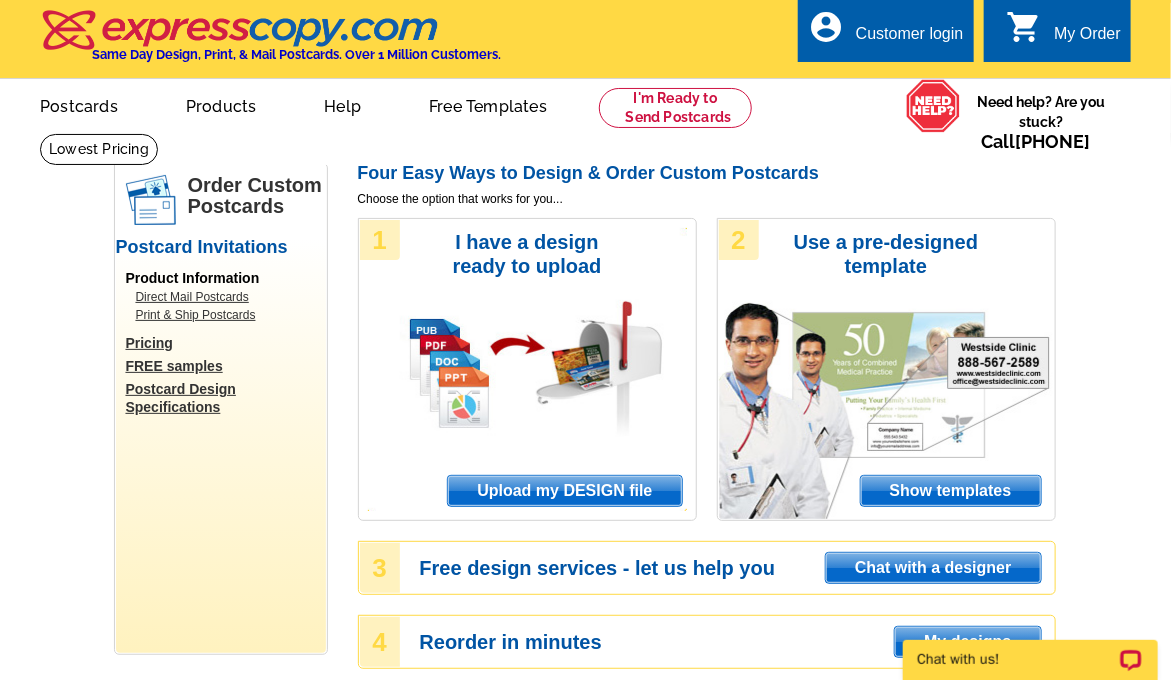 click on "Direct Mail Postcards" at bounding box center (226, 297) 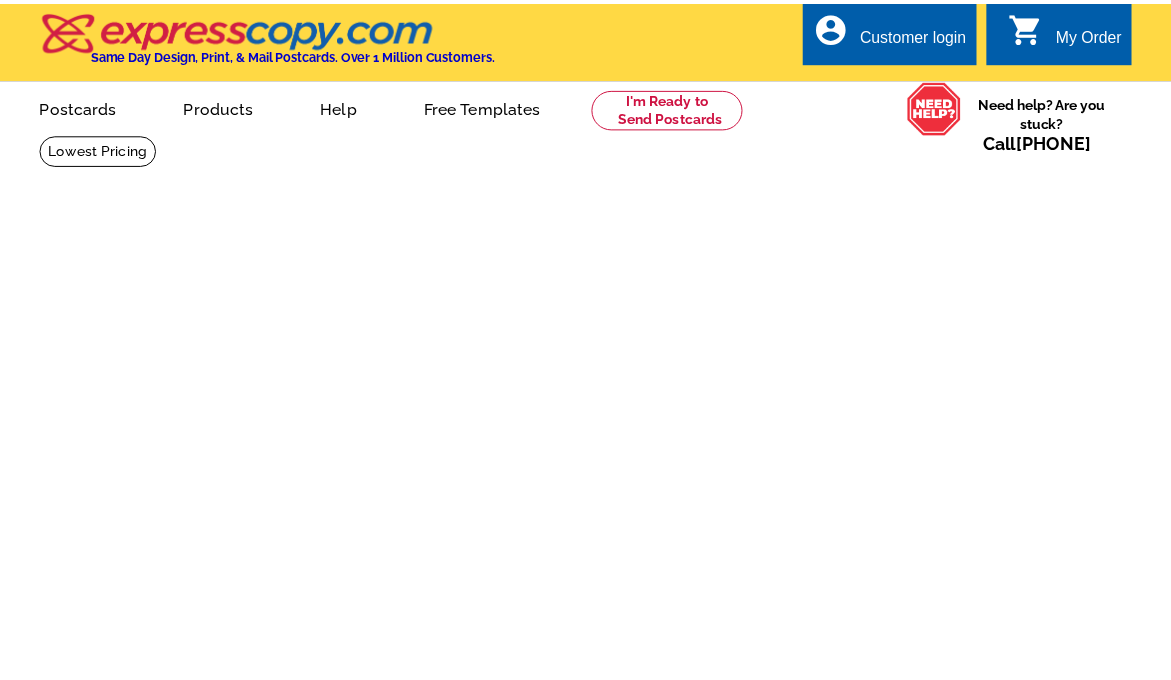 scroll, scrollTop: 0, scrollLeft: 0, axis: both 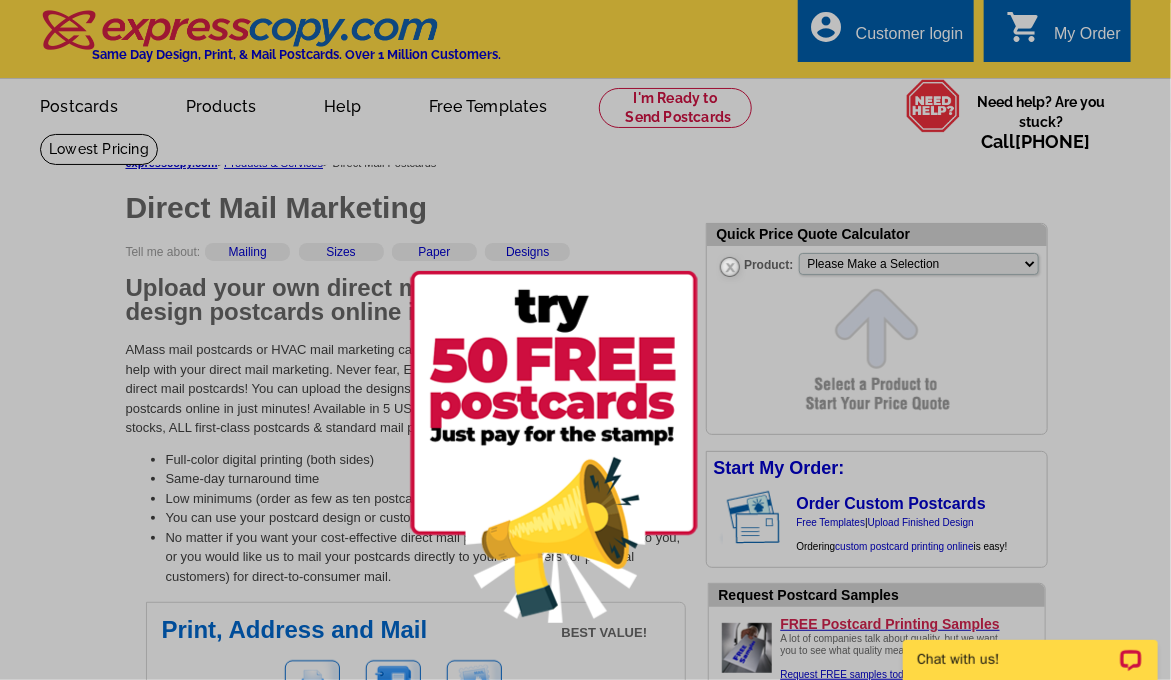 click at bounding box center [585, 340] 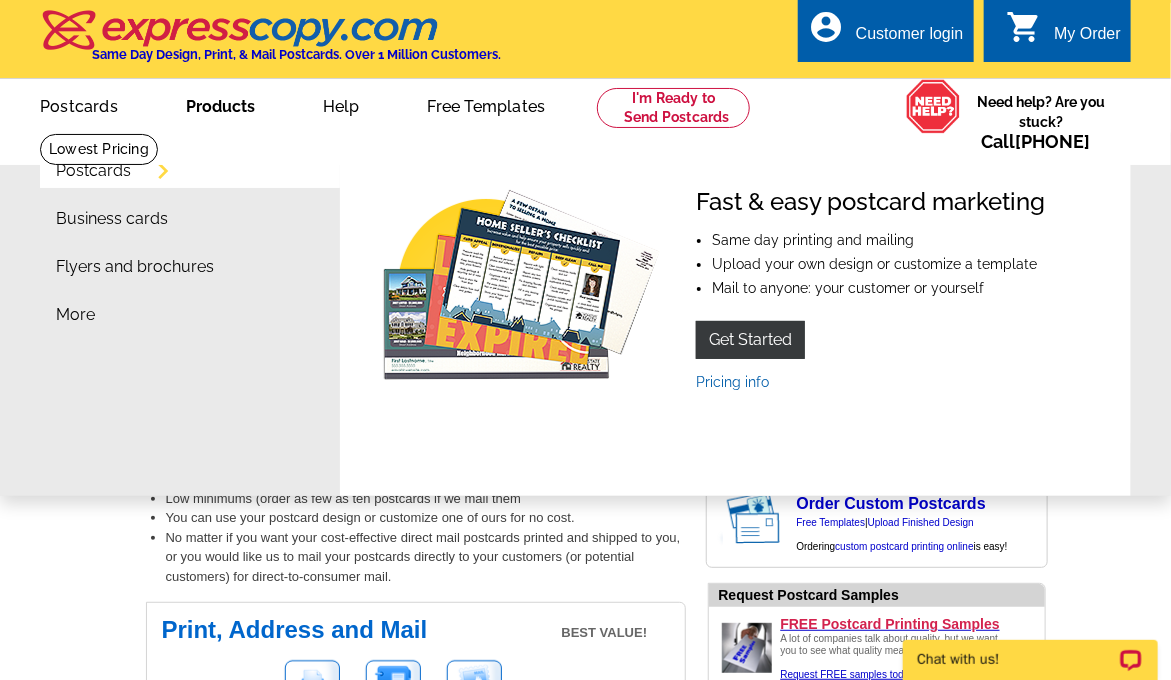 click on "Products" at bounding box center (220, 104) 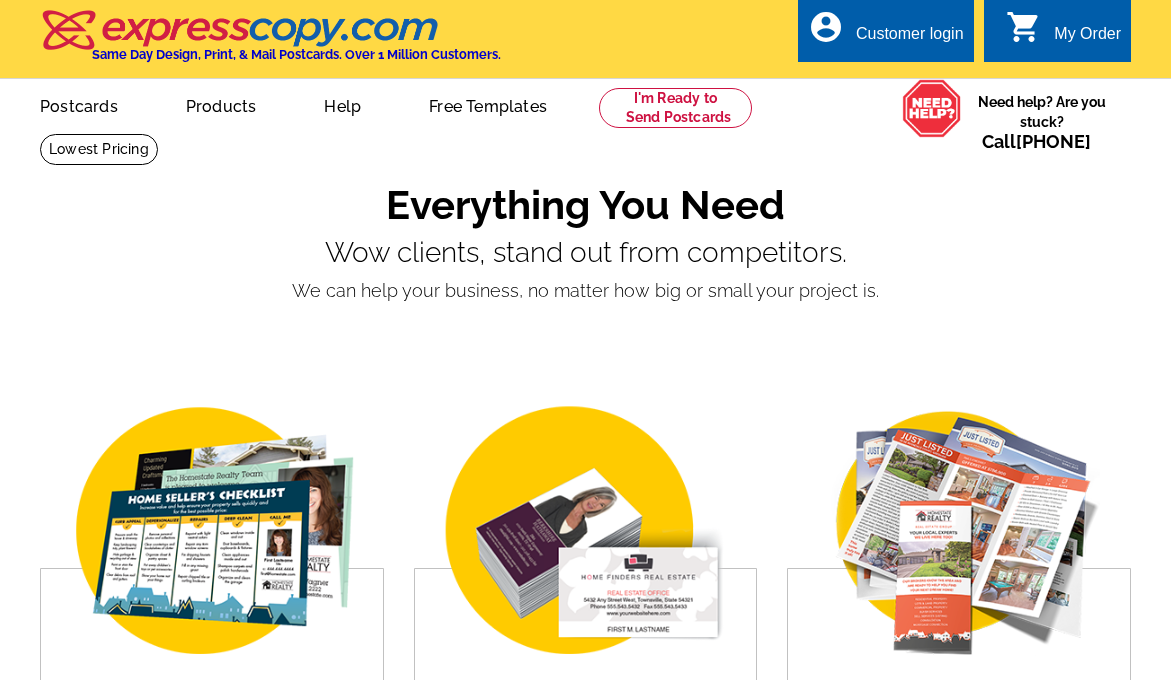 scroll, scrollTop: 0, scrollLeft: 0, axis: both 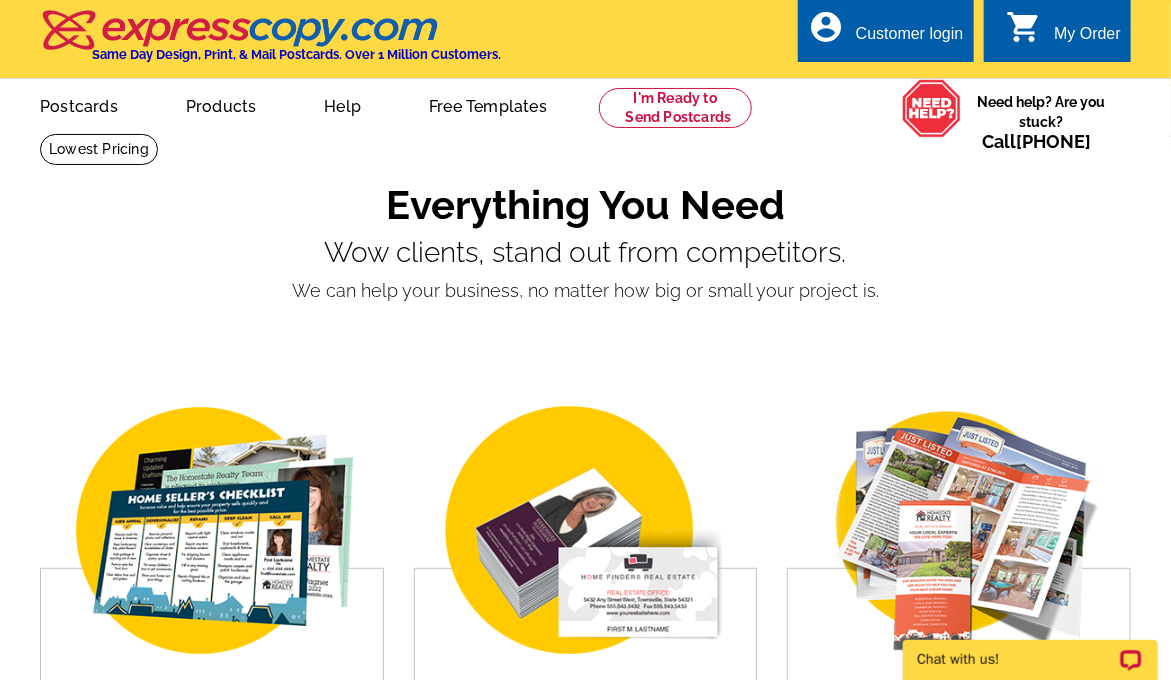 click on "My Order" at bounding box center [1087, 39] 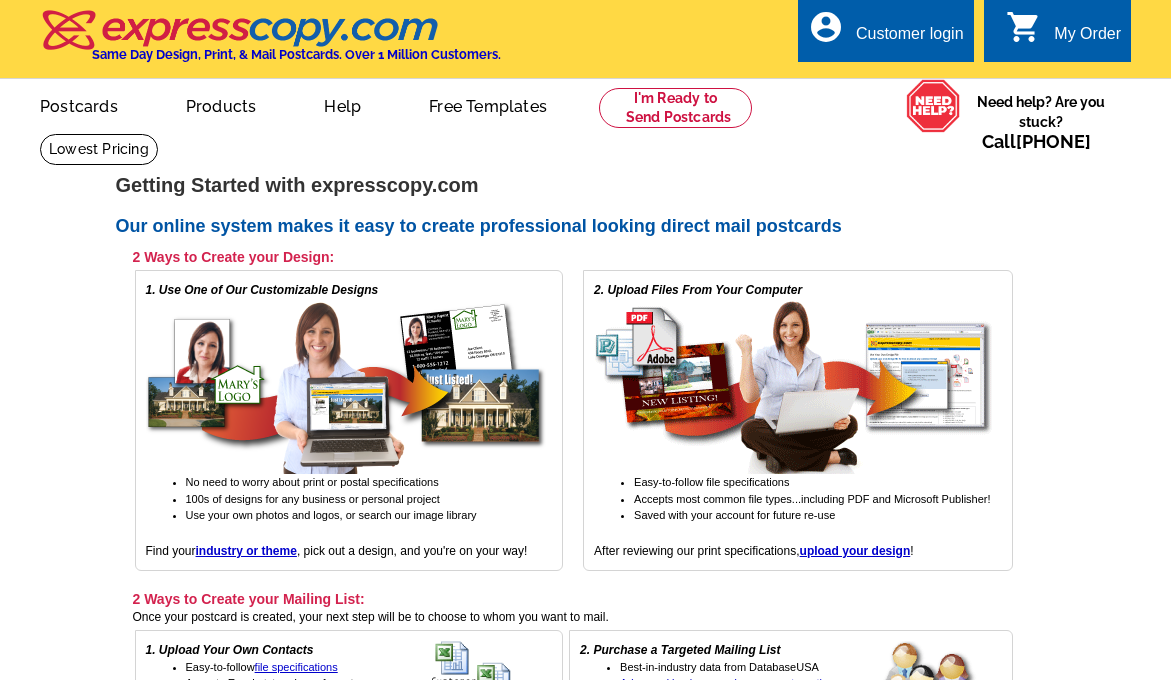 scroll, scrollTop: 0, scrollLeft: 0, axis: both 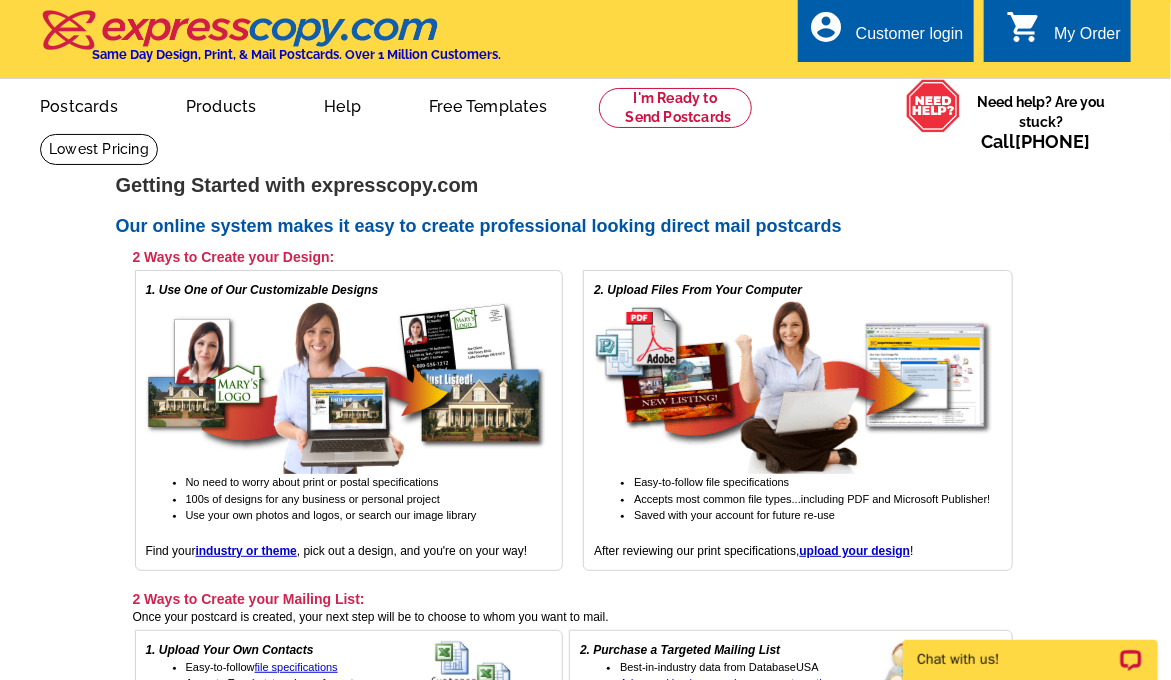 click on "Customer login" at bounding box center [910, 39] 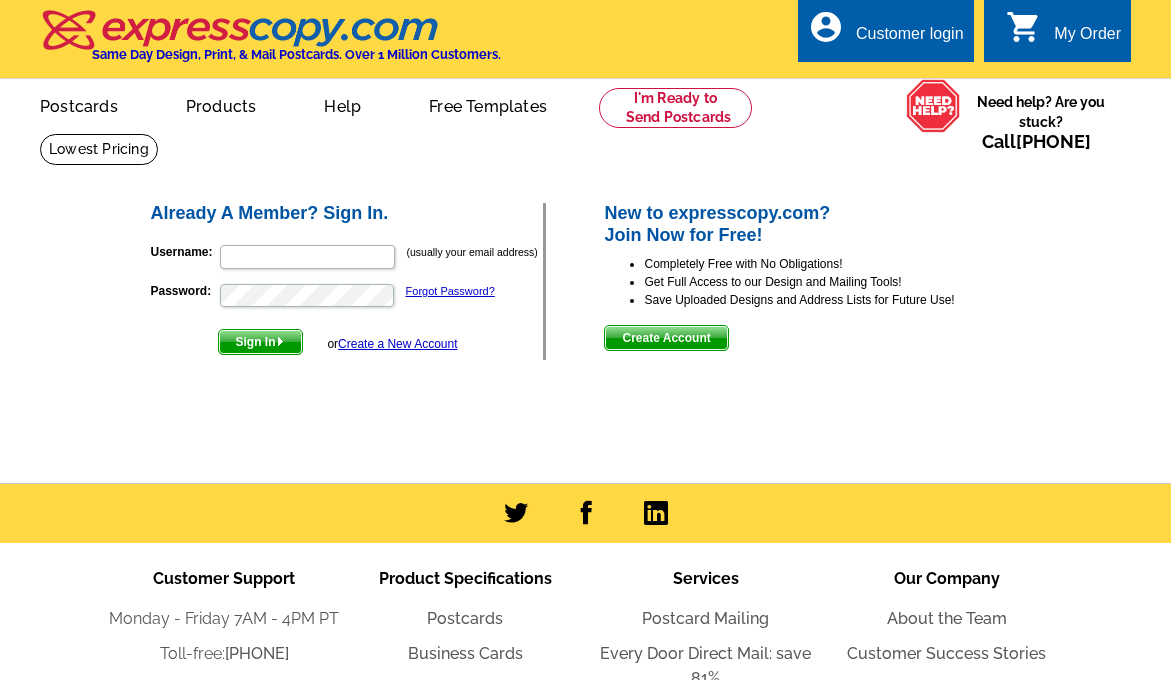 scroll, scrollTop: 0, scrollLeft: 0, axis: both 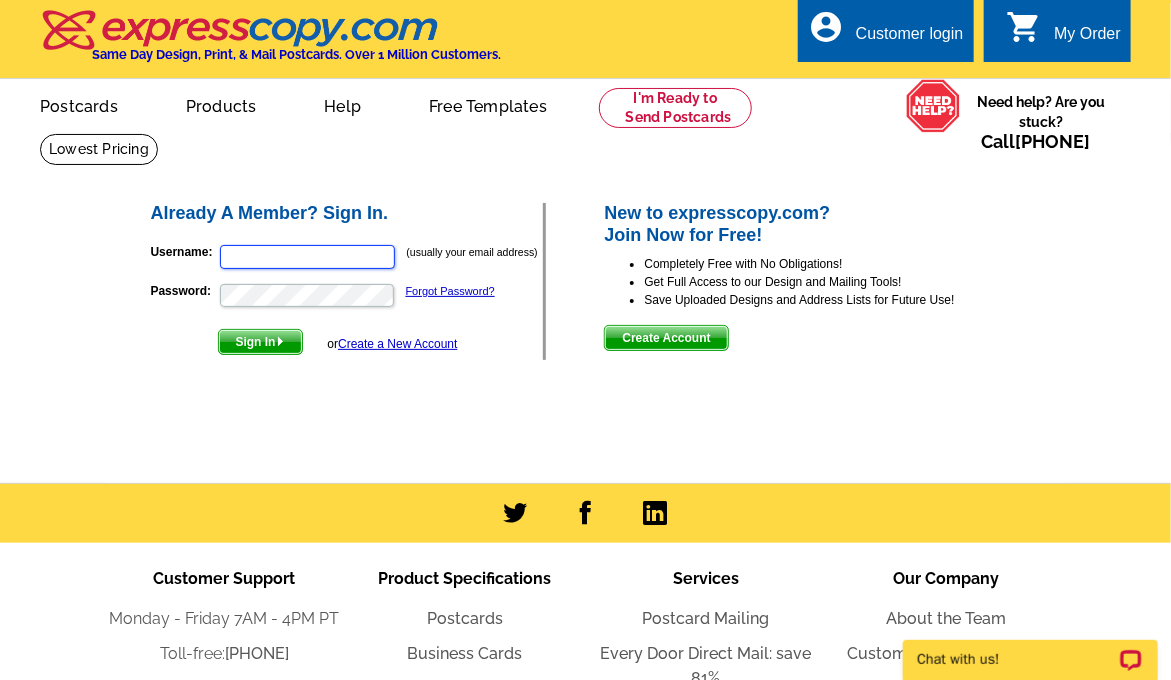 type on "[EMAIL]" 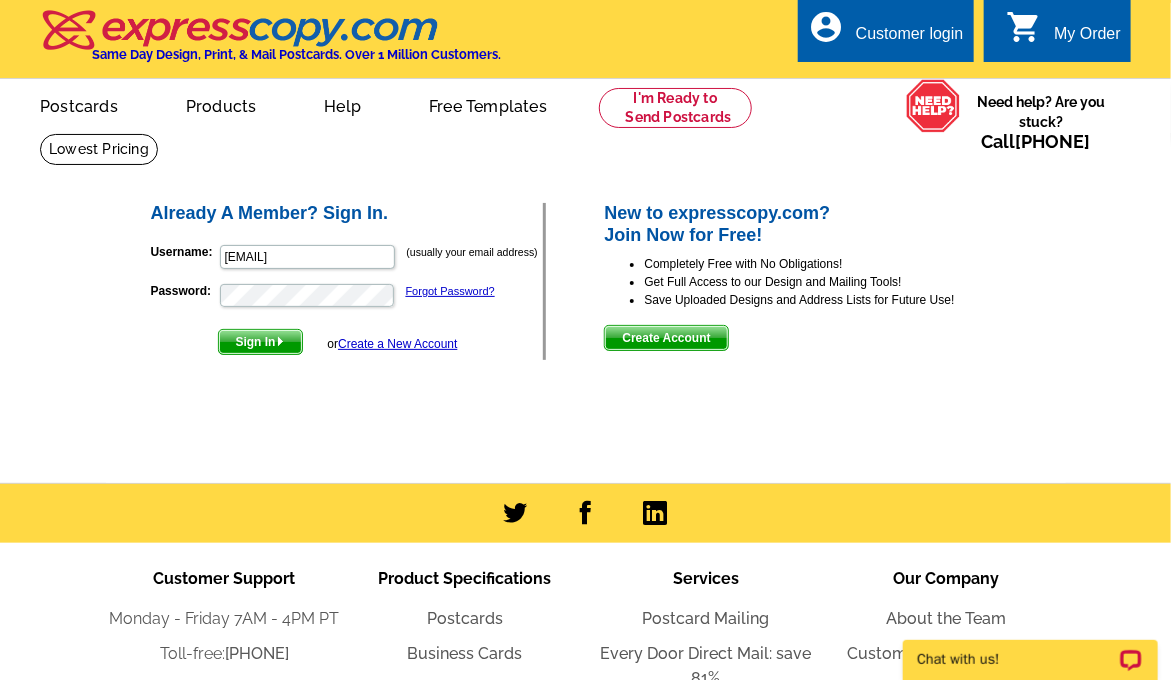 click on "Sign In" at bounding box center (260, 342) 